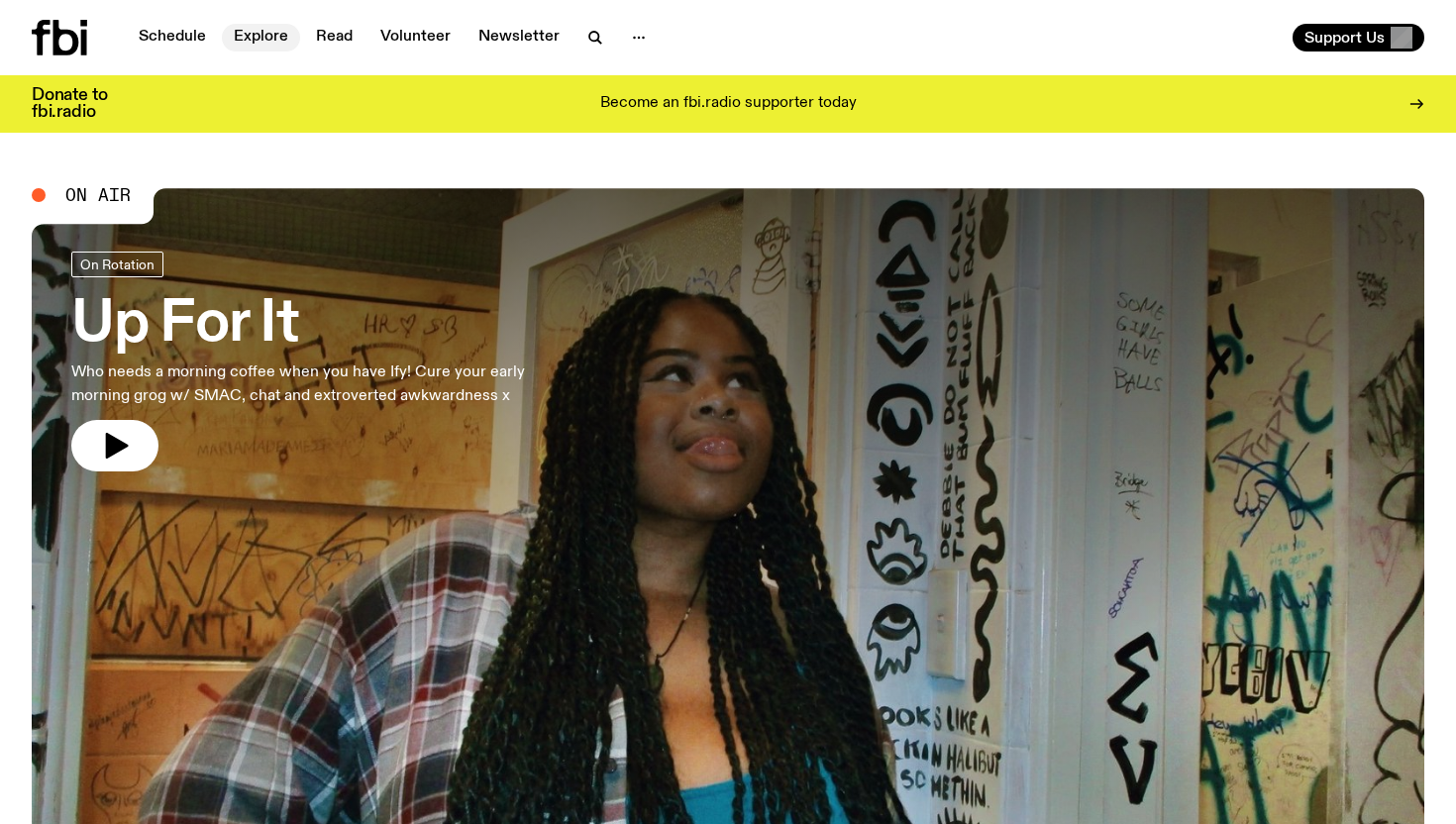 scroll, scrollTop: 0, scrollLeft: 0, axis: both 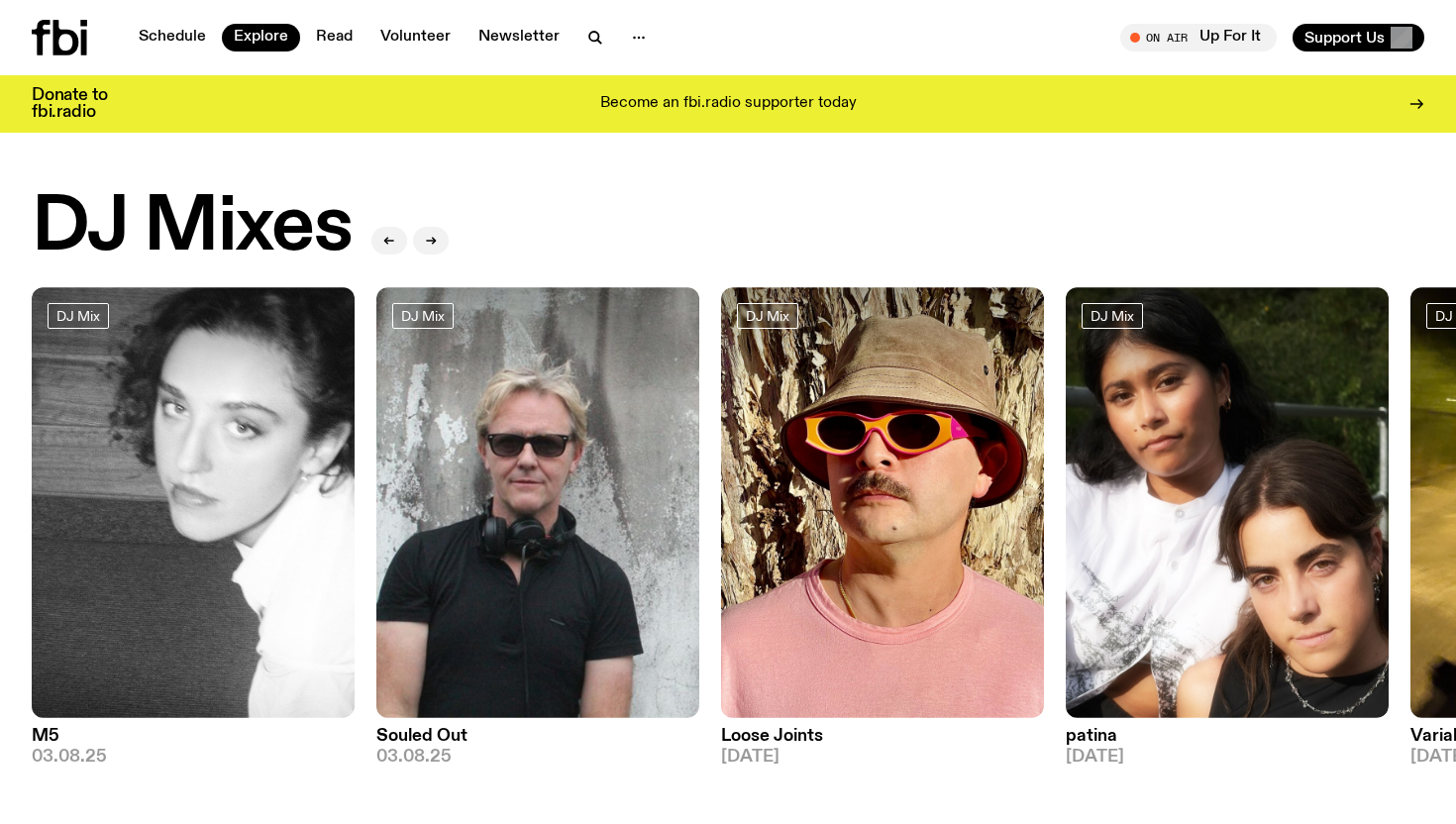 click 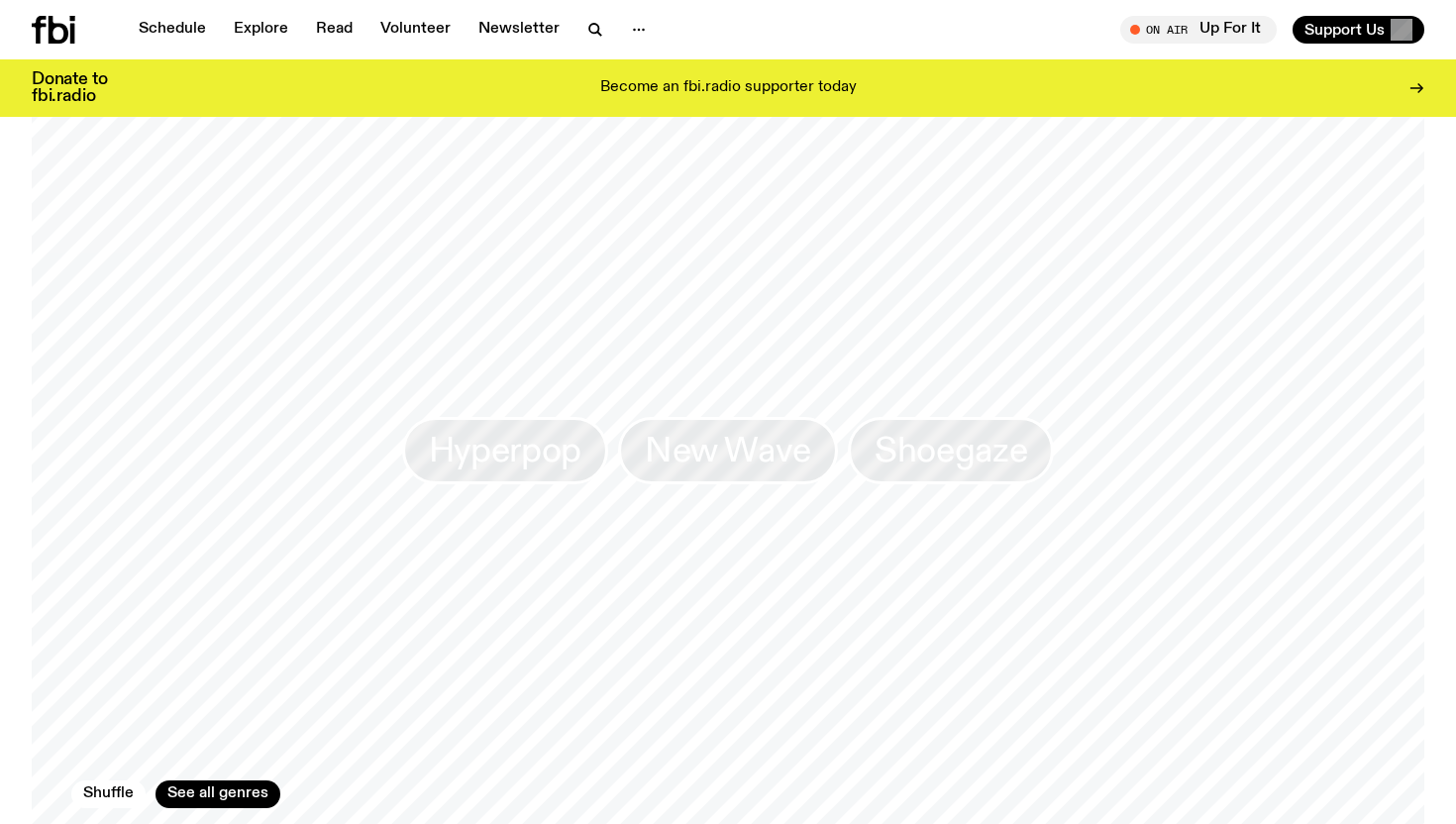 scroll, scrollTop: 1535, scrollLeft: 0, axis: vertical 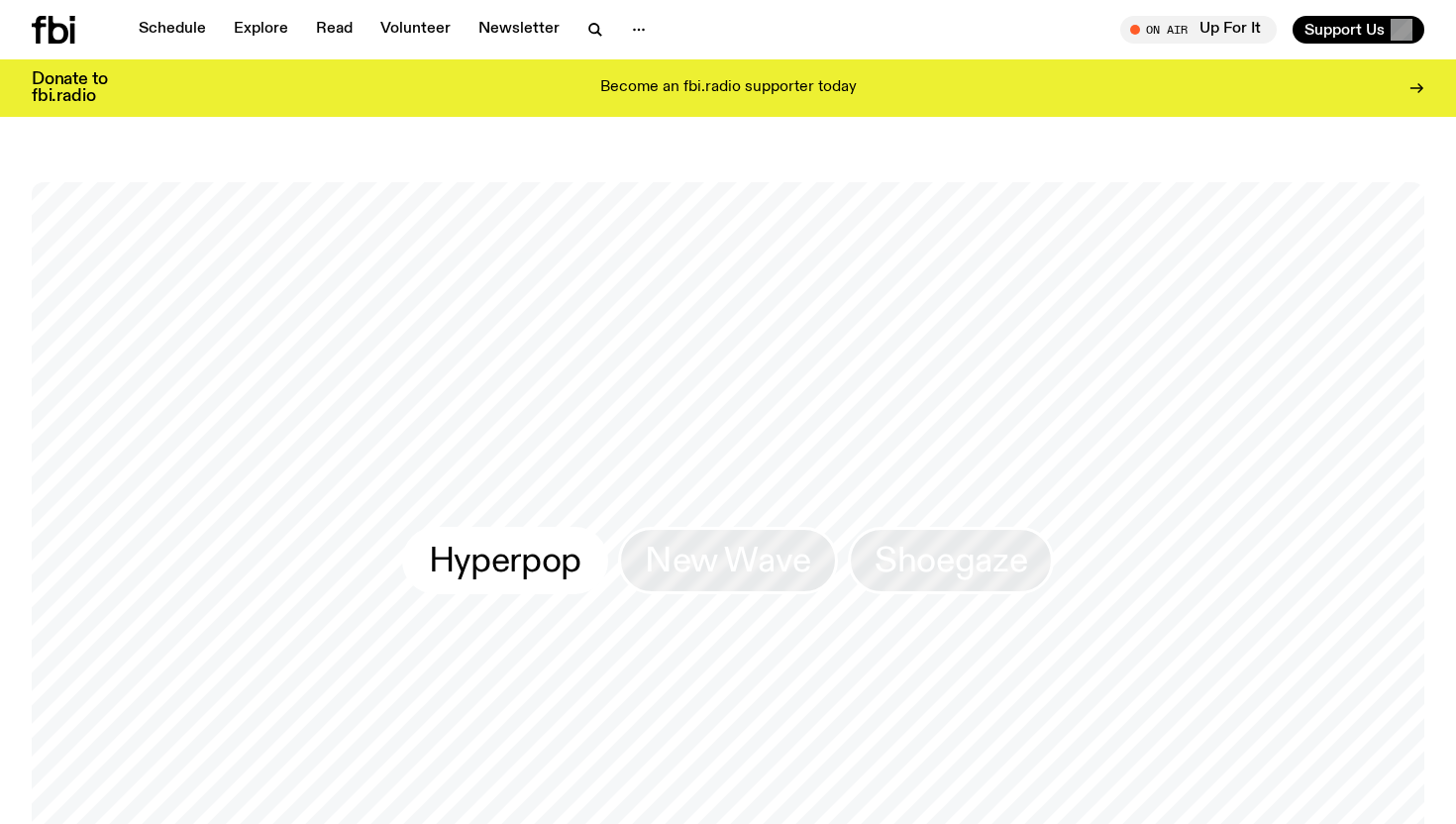 click on "Hyperpop" at bounding box center [505, 560] 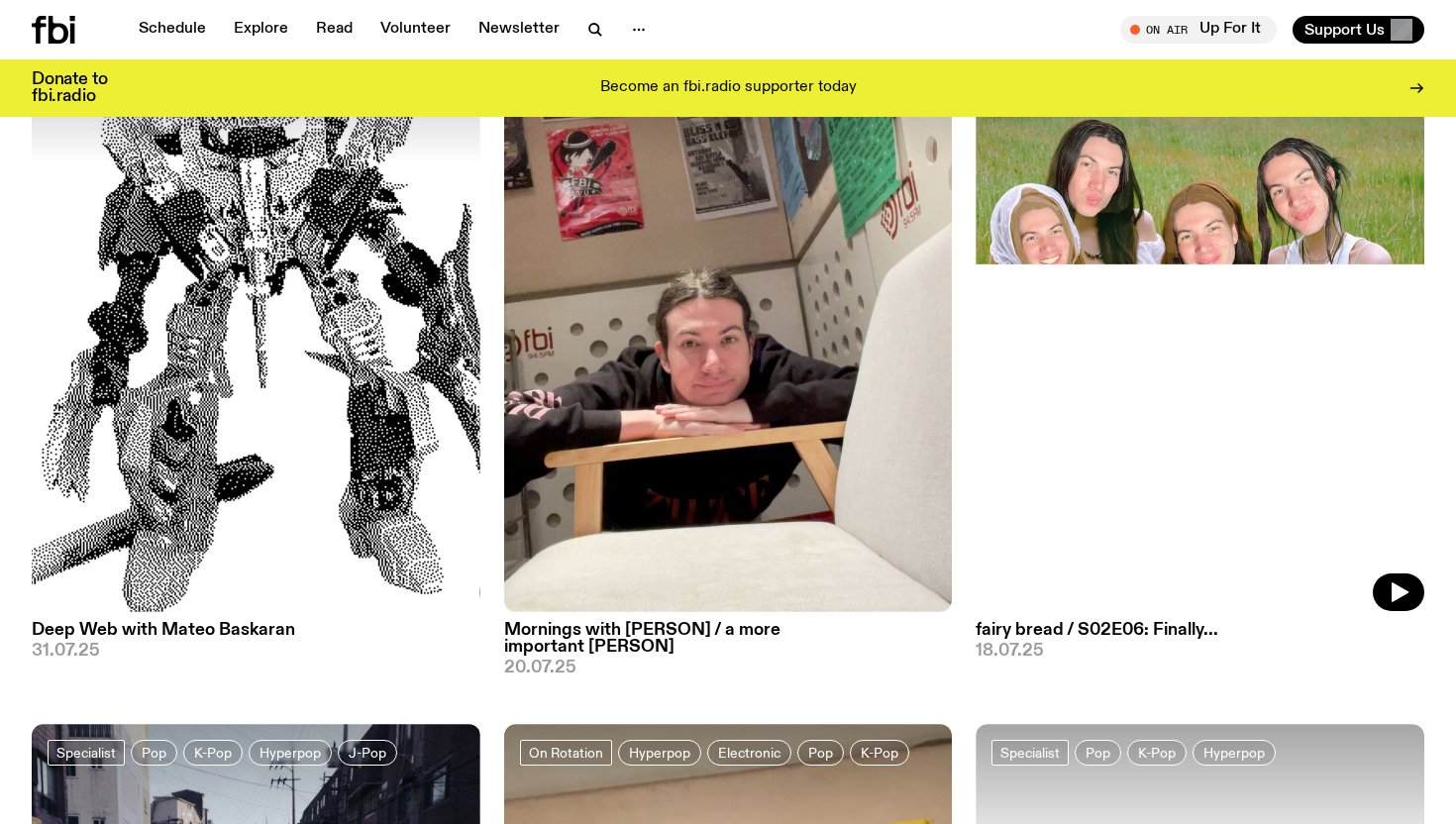 scroll, scrollTop: 272, scrollLeft: 0, axis: vertical 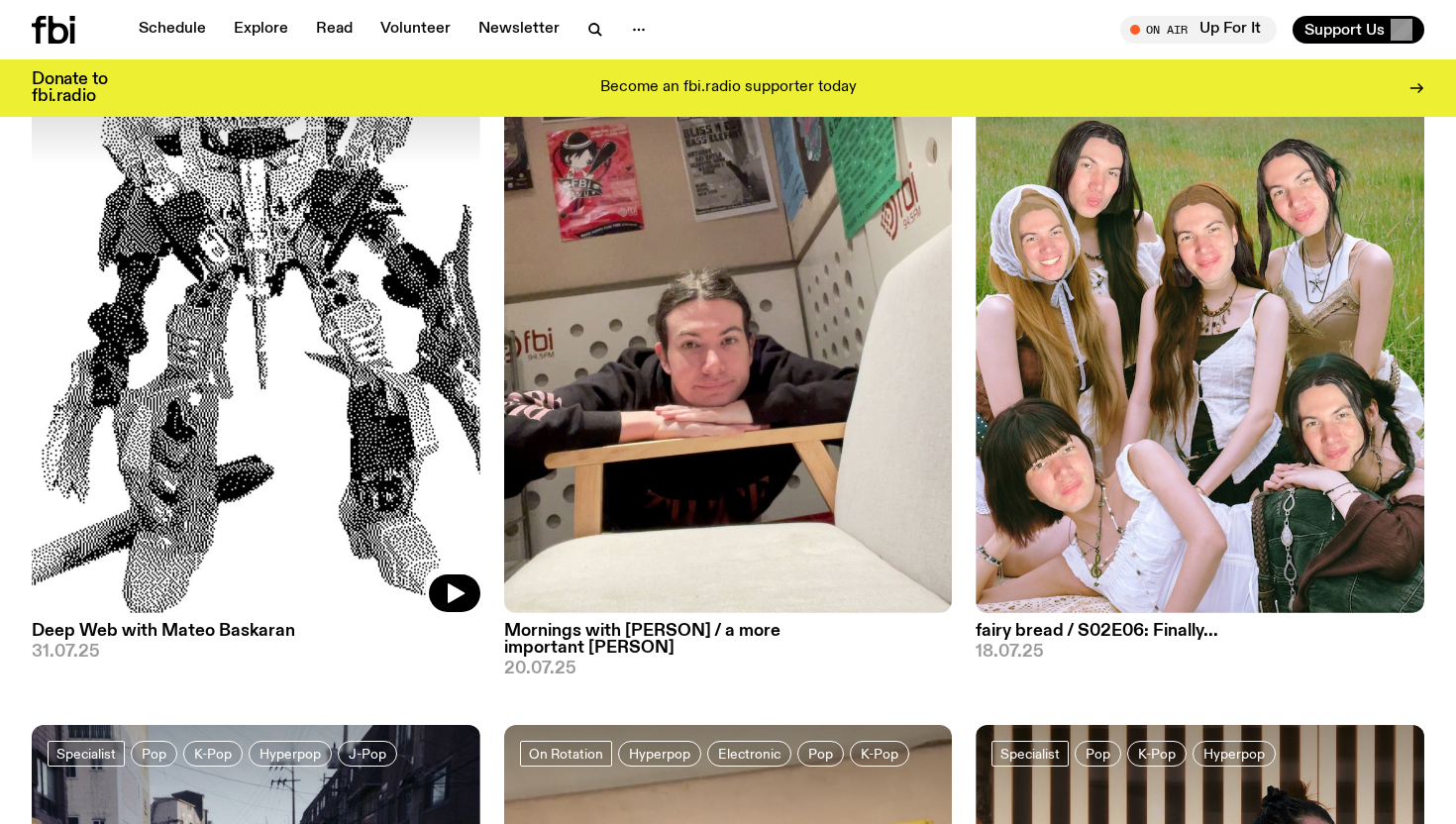 click 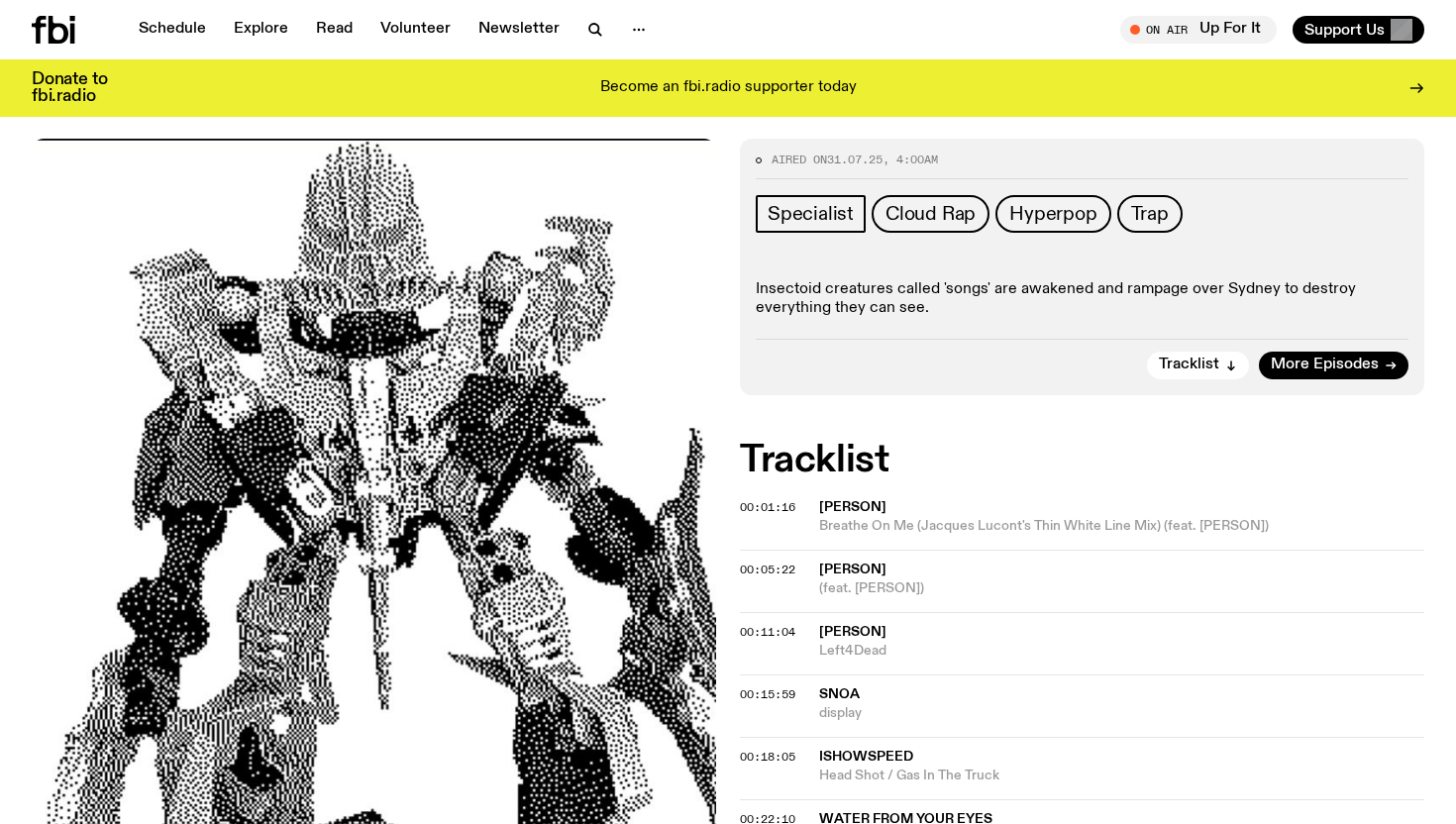 scroll, scrollTop: 235, scrollLeft: 0, axis: vertical 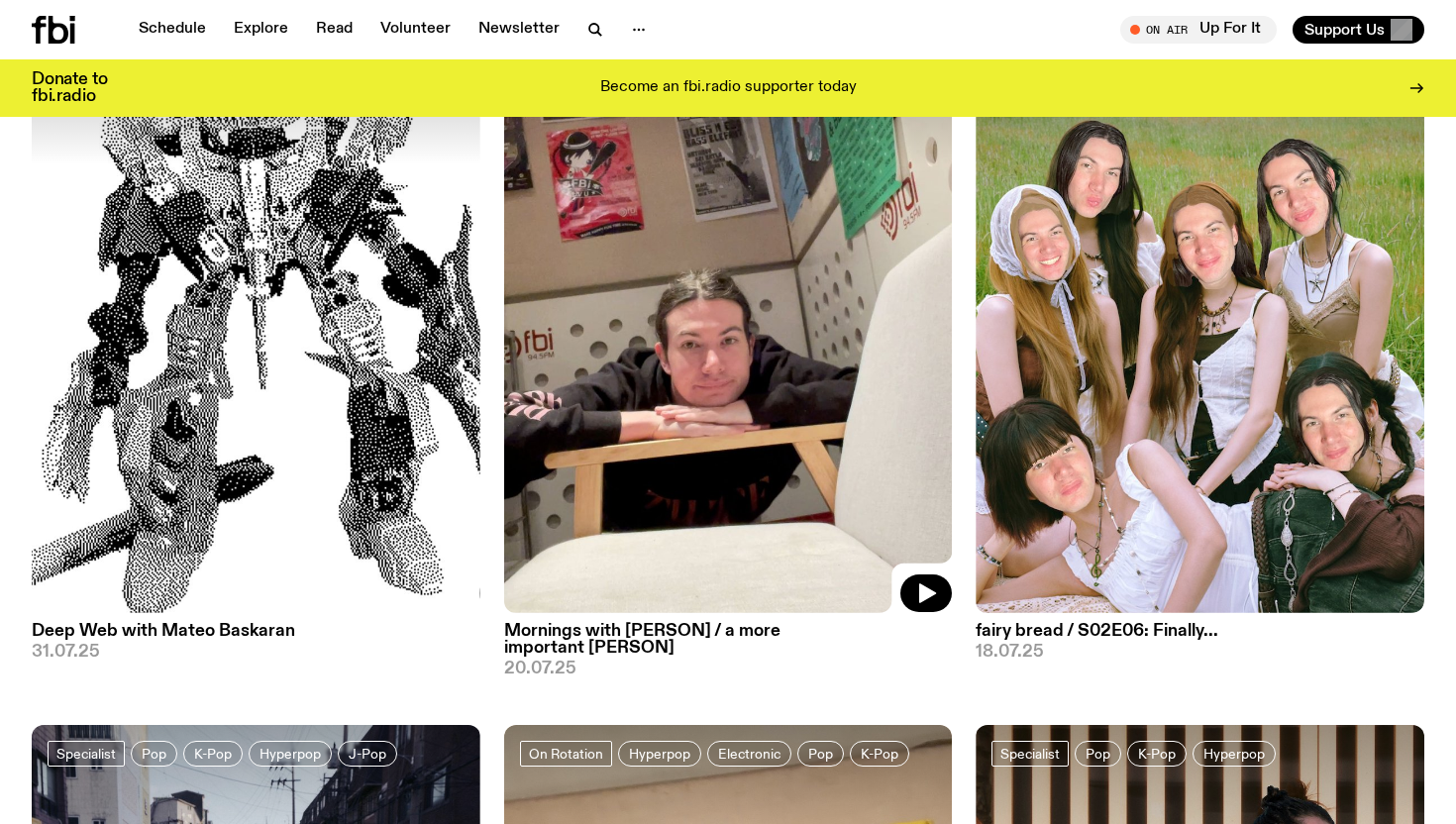 click 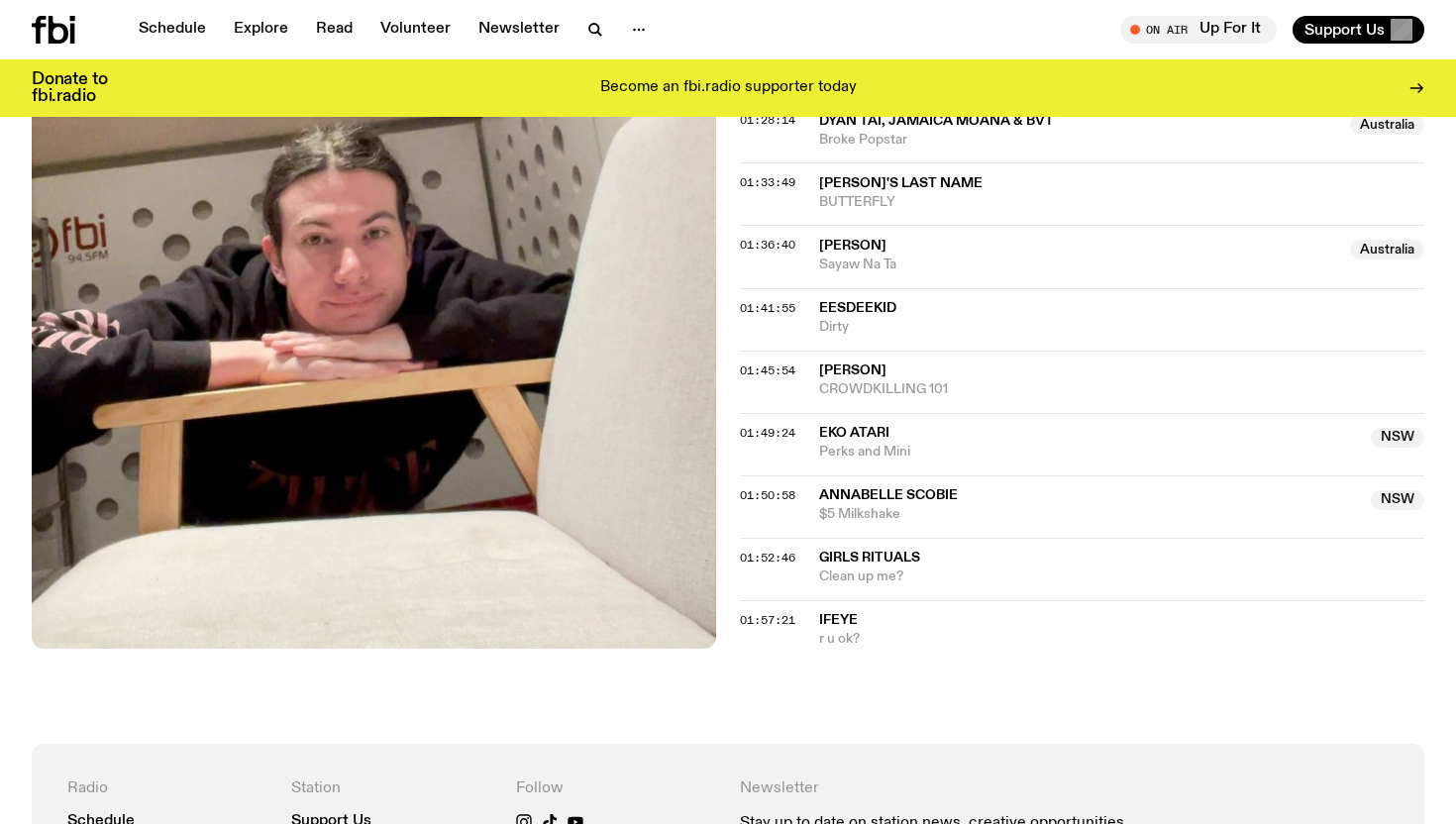 scroll, scrollTop: 2118, scrollLeft: 0, axis: vertical 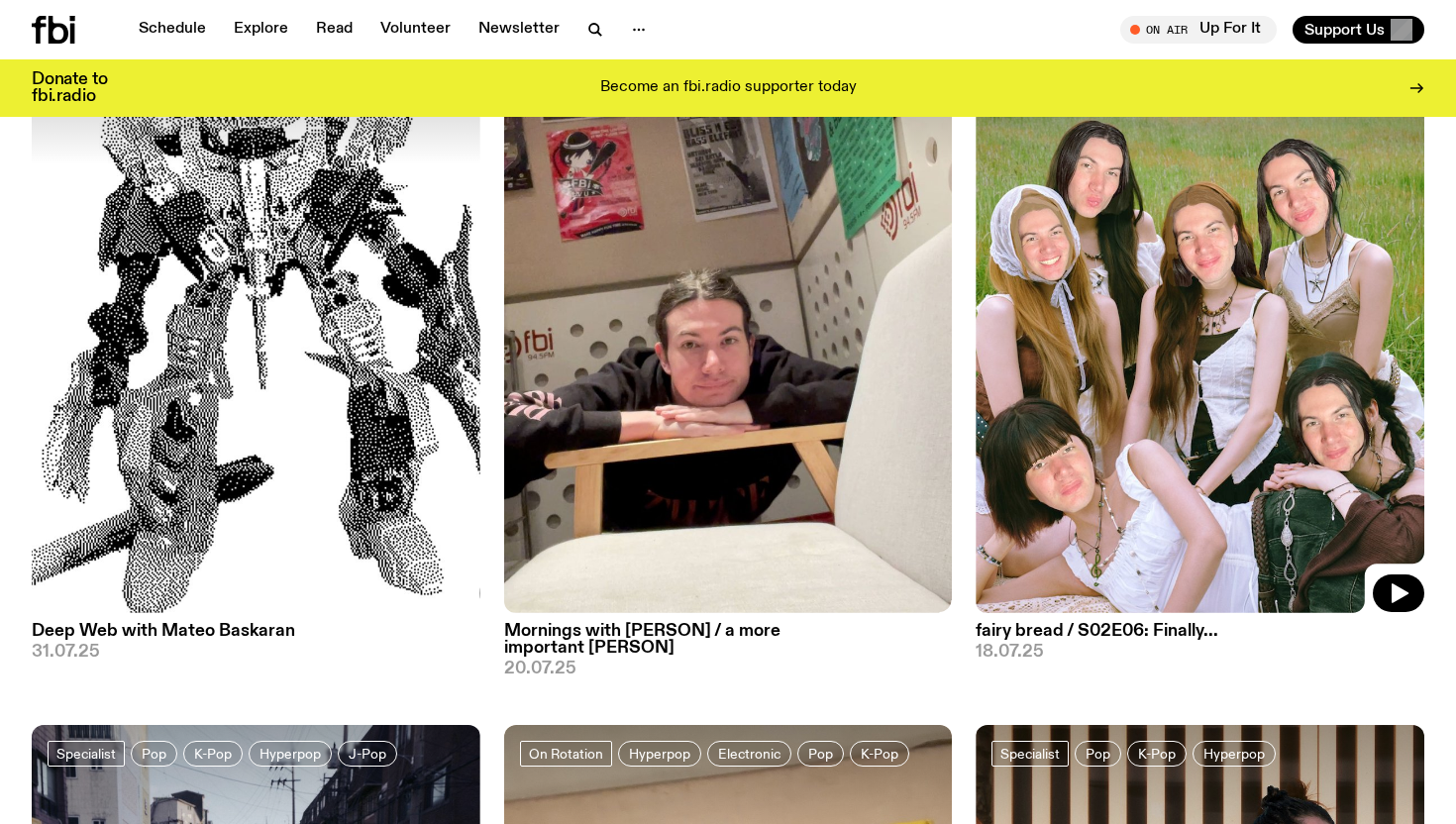 click 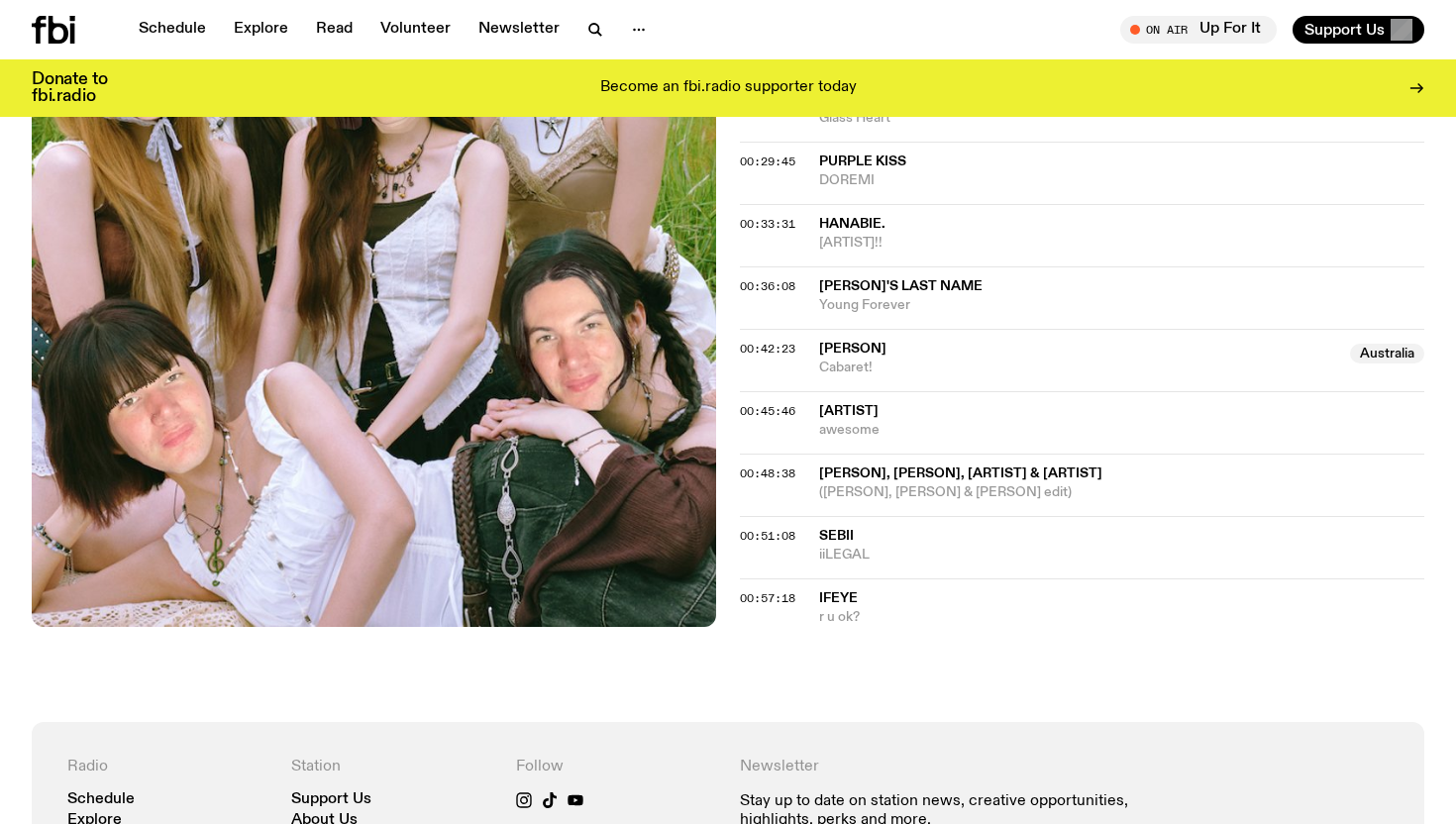 scroll, scrollTop: 1115, scrollLeft: 0, axis: vertical 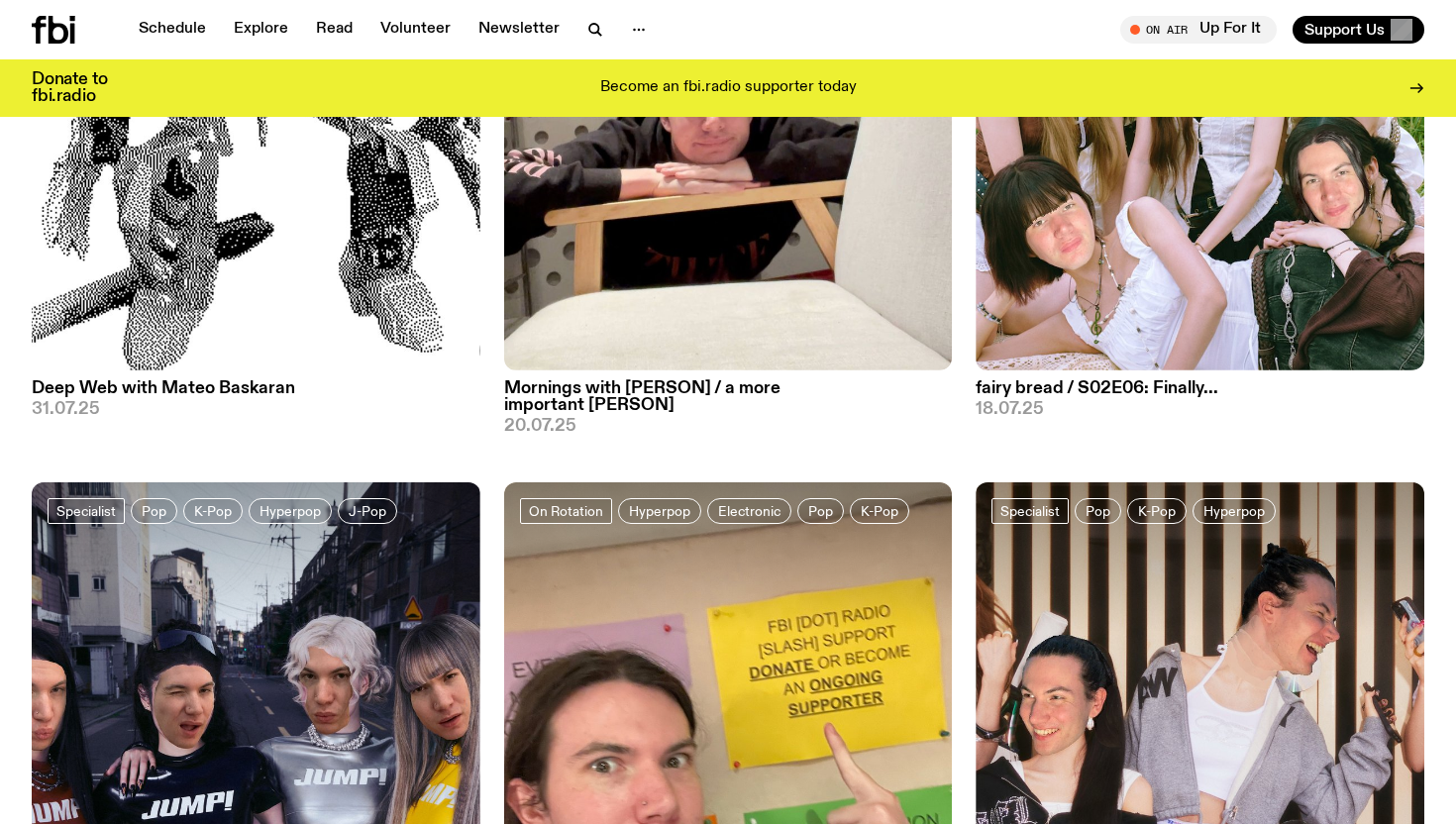 click 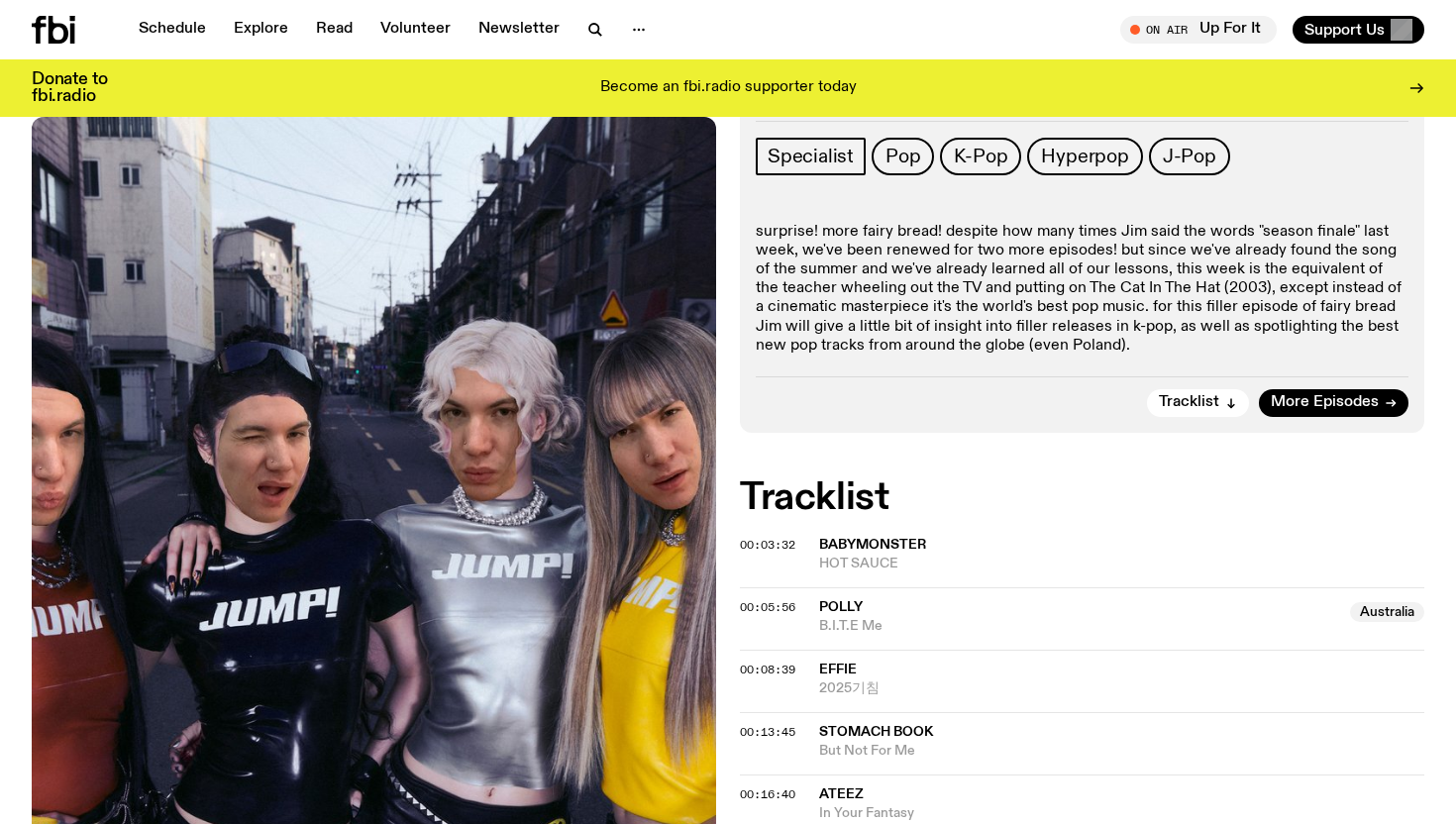 scroll, scrollTop: 227, scrollLeft: 0, axis: vertical 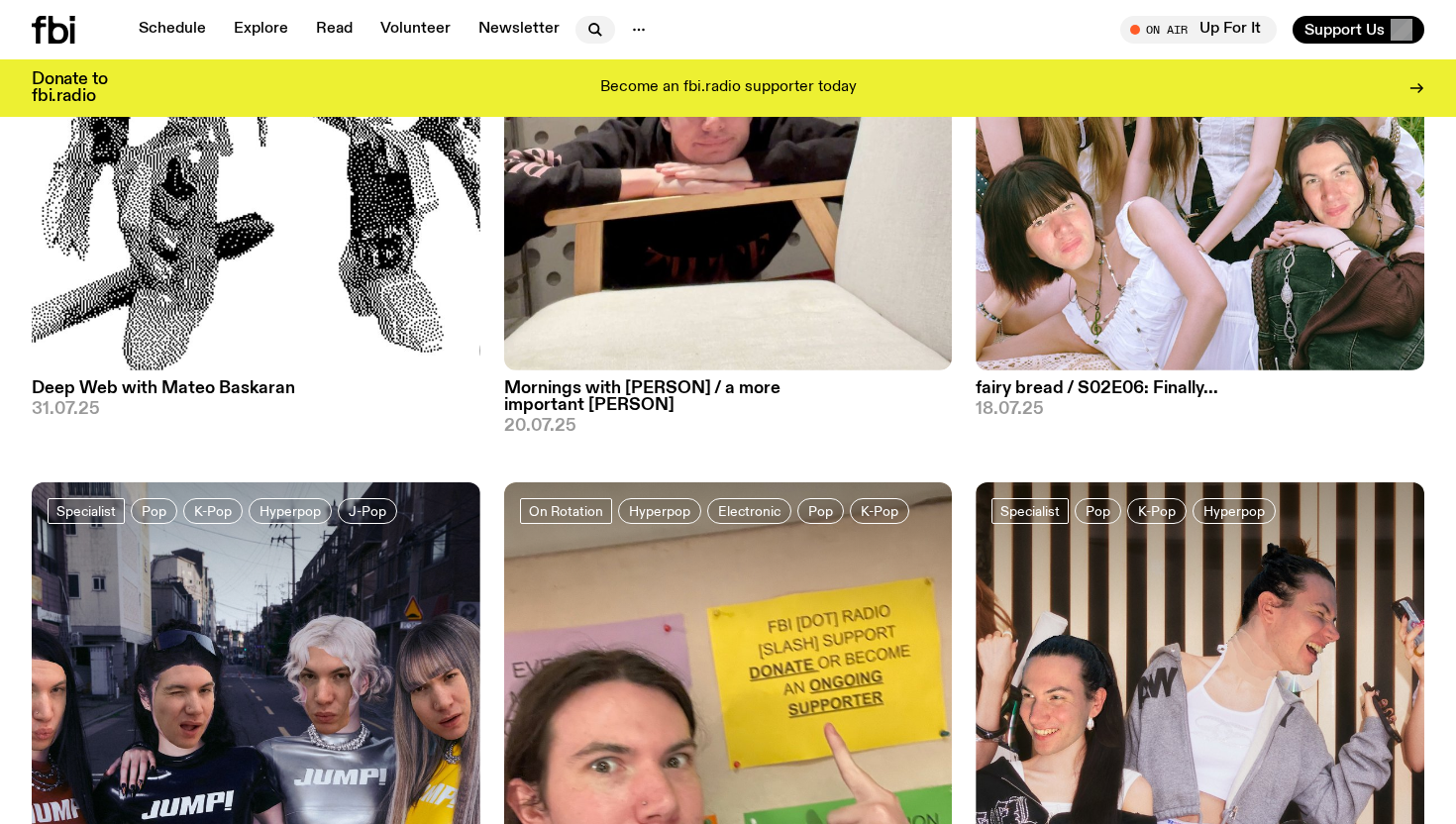 click 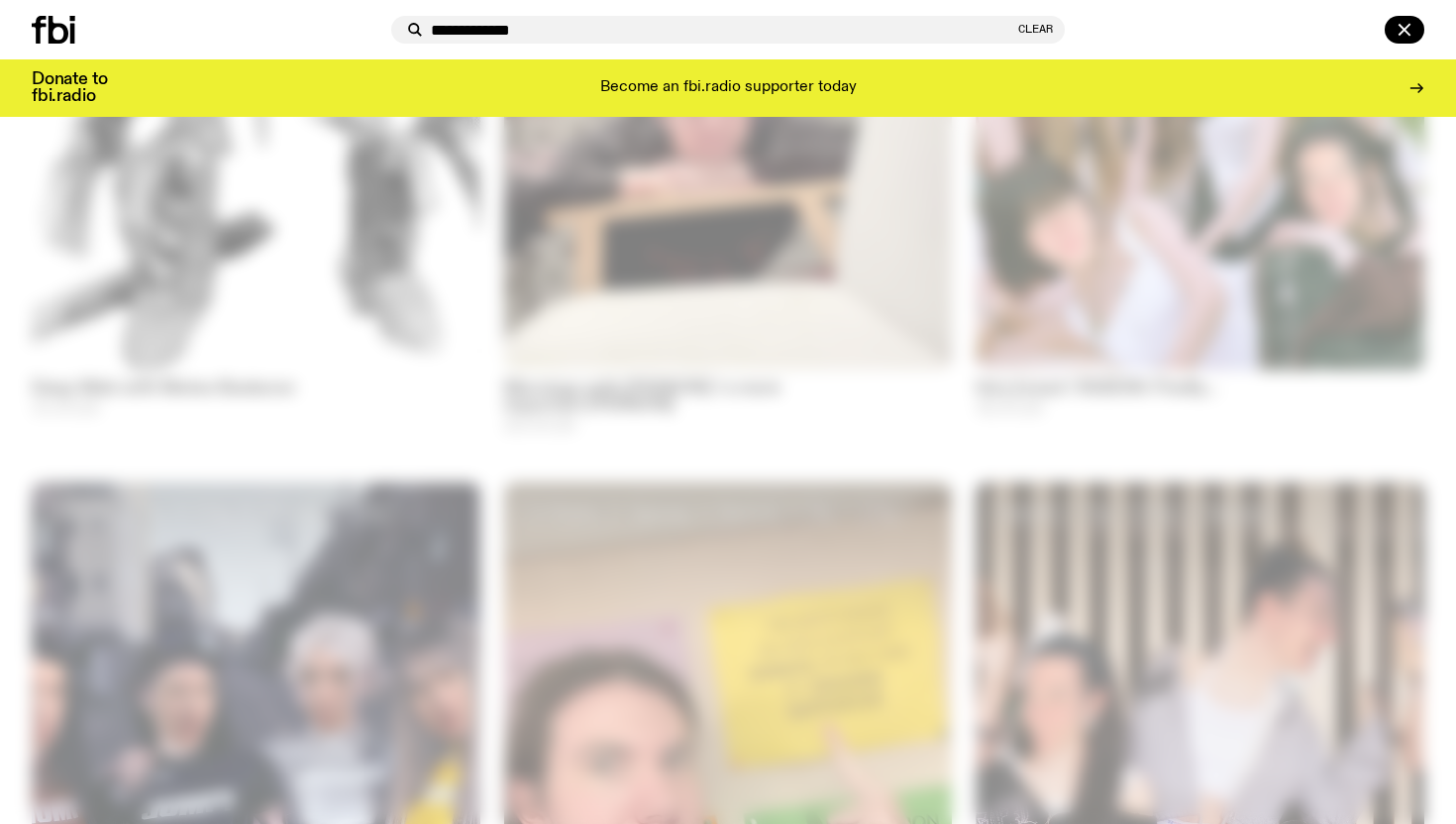 type on "**********" 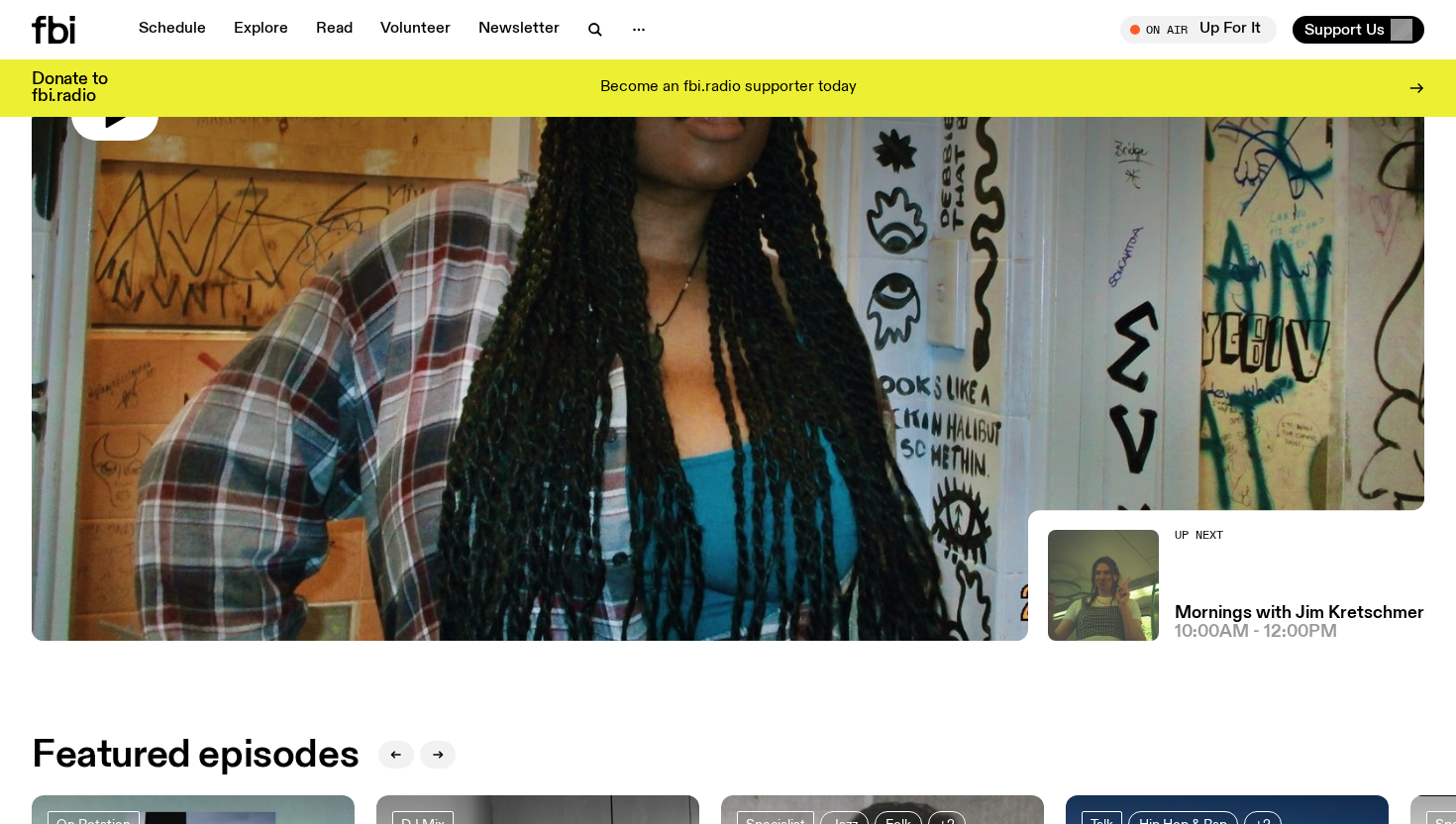 scroll, scrollTop: 310, scrollLeft: 0, axis: vertical 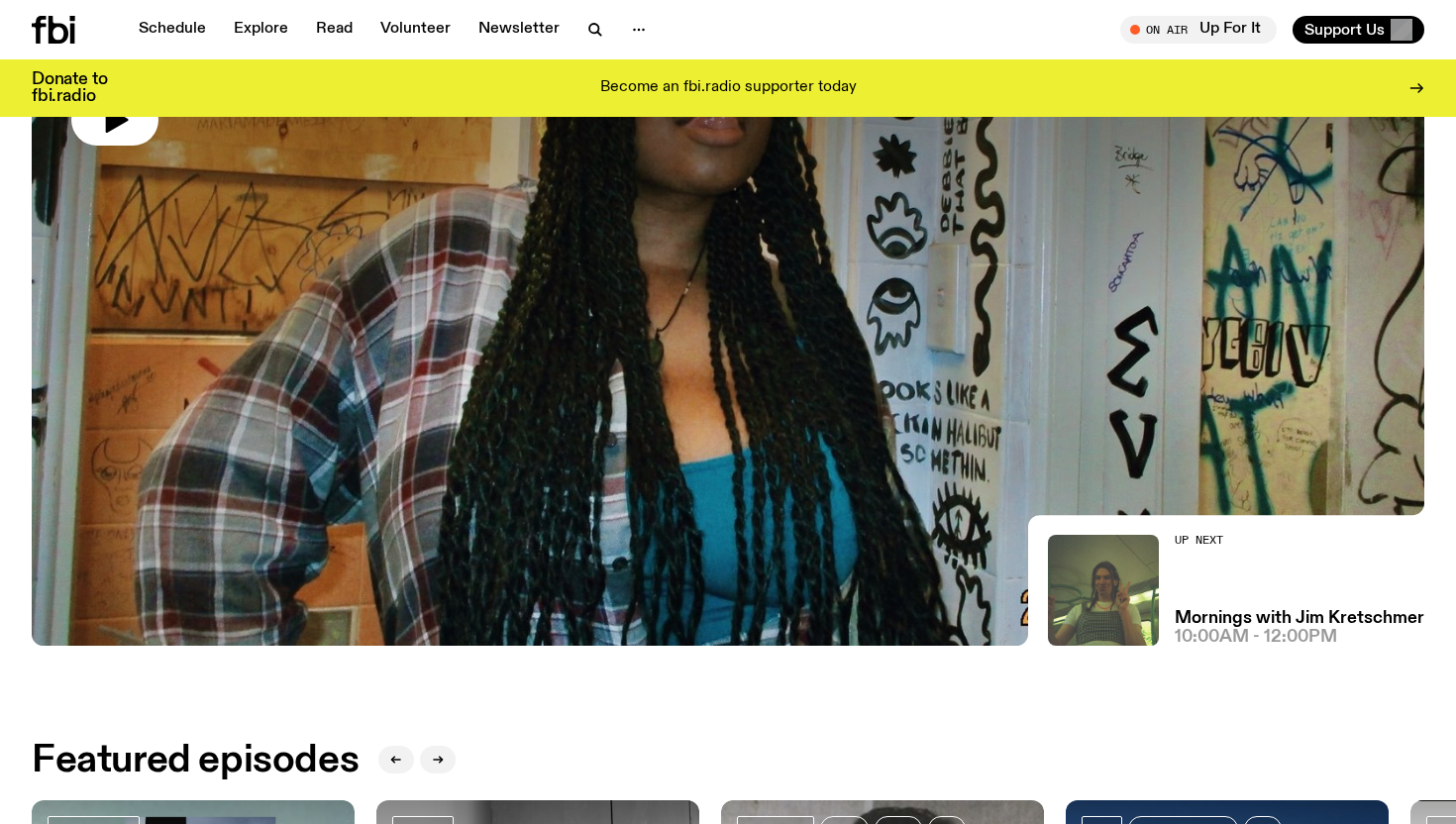click at bounding box center (728, 123) 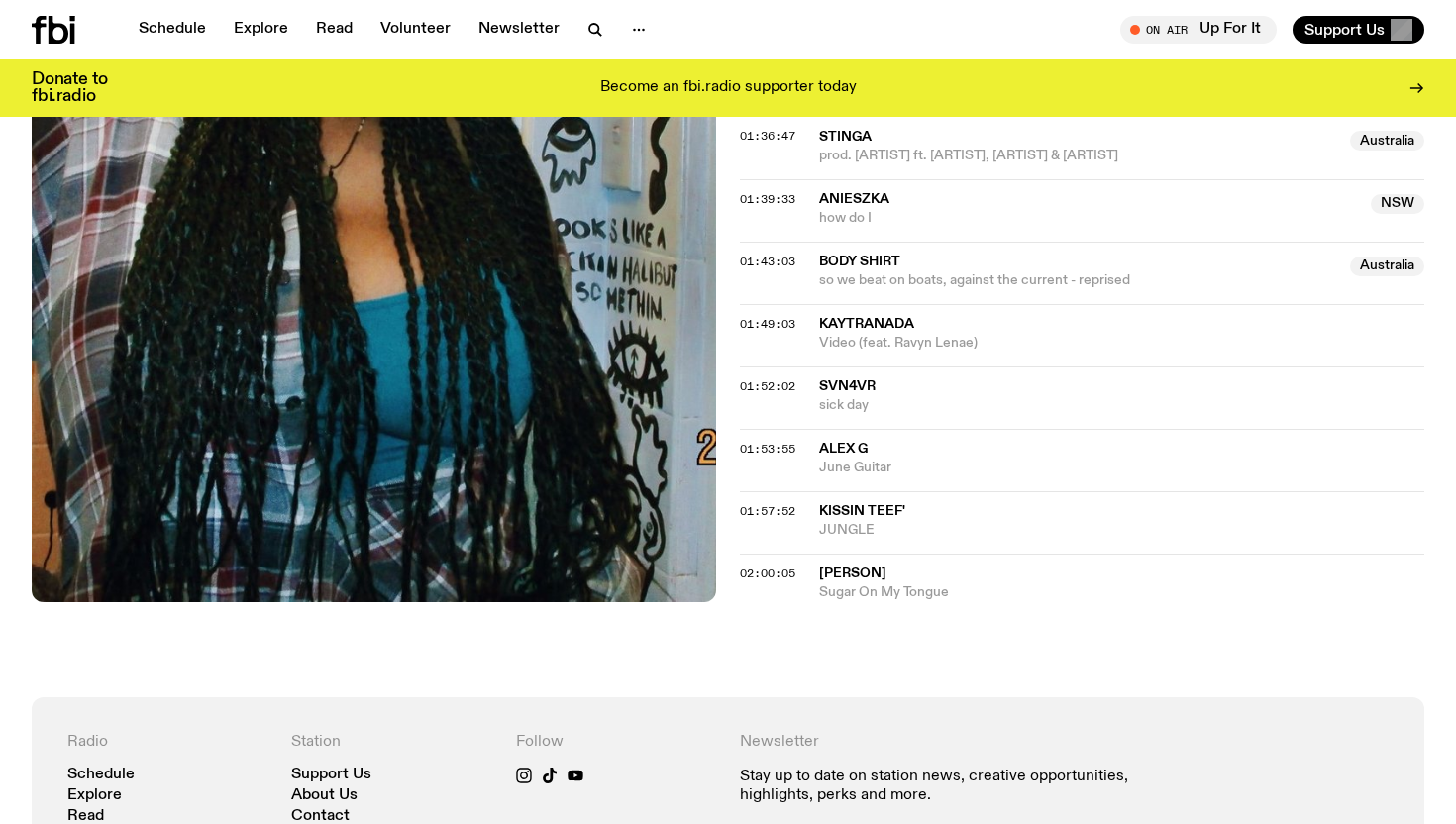 scroll, scrollTop: 1999, scrollLeft: 0, axis: vertical 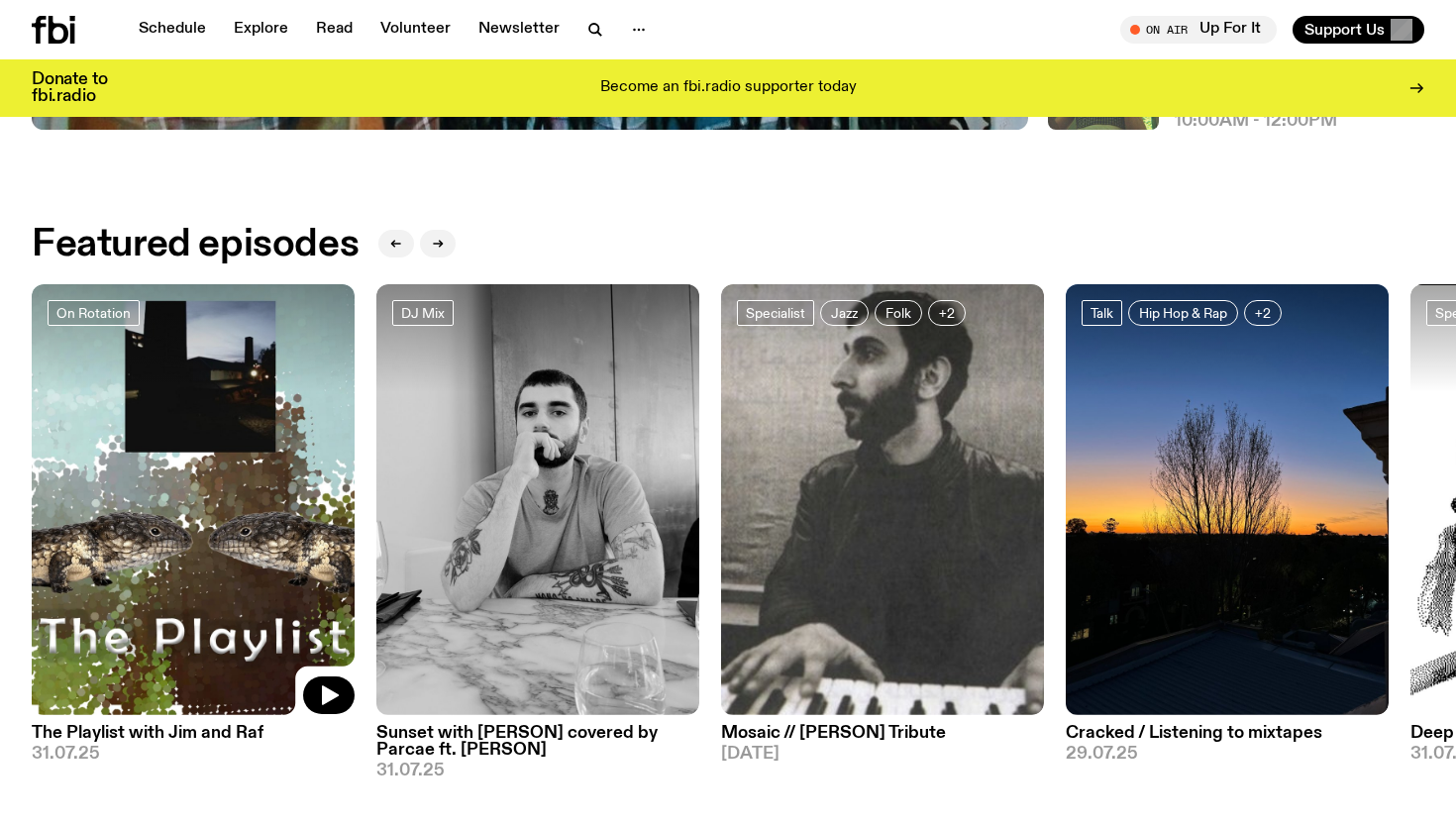click 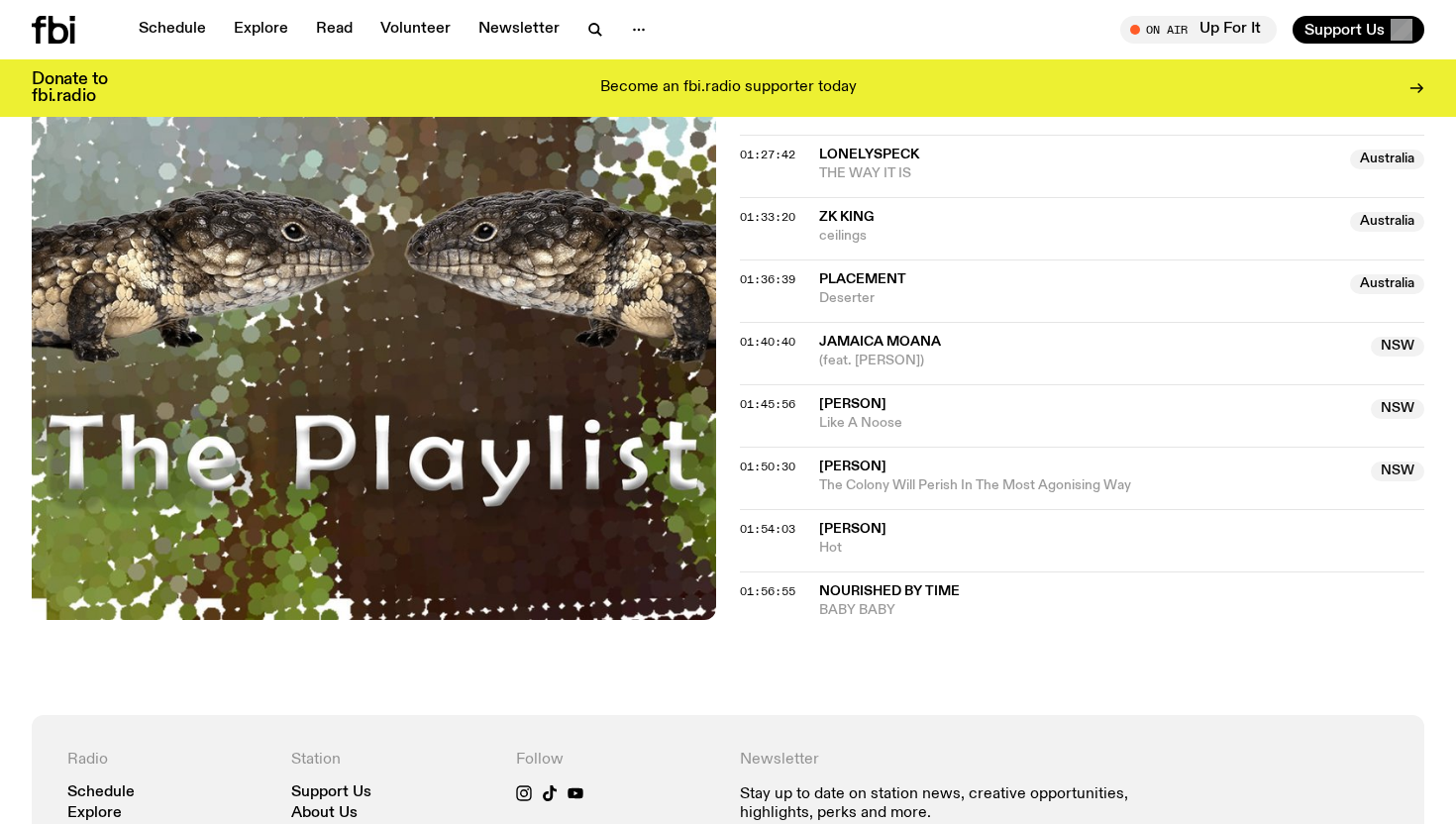 scroll, scrollTop: 1998, scrollLeft: 0, axis: vertical 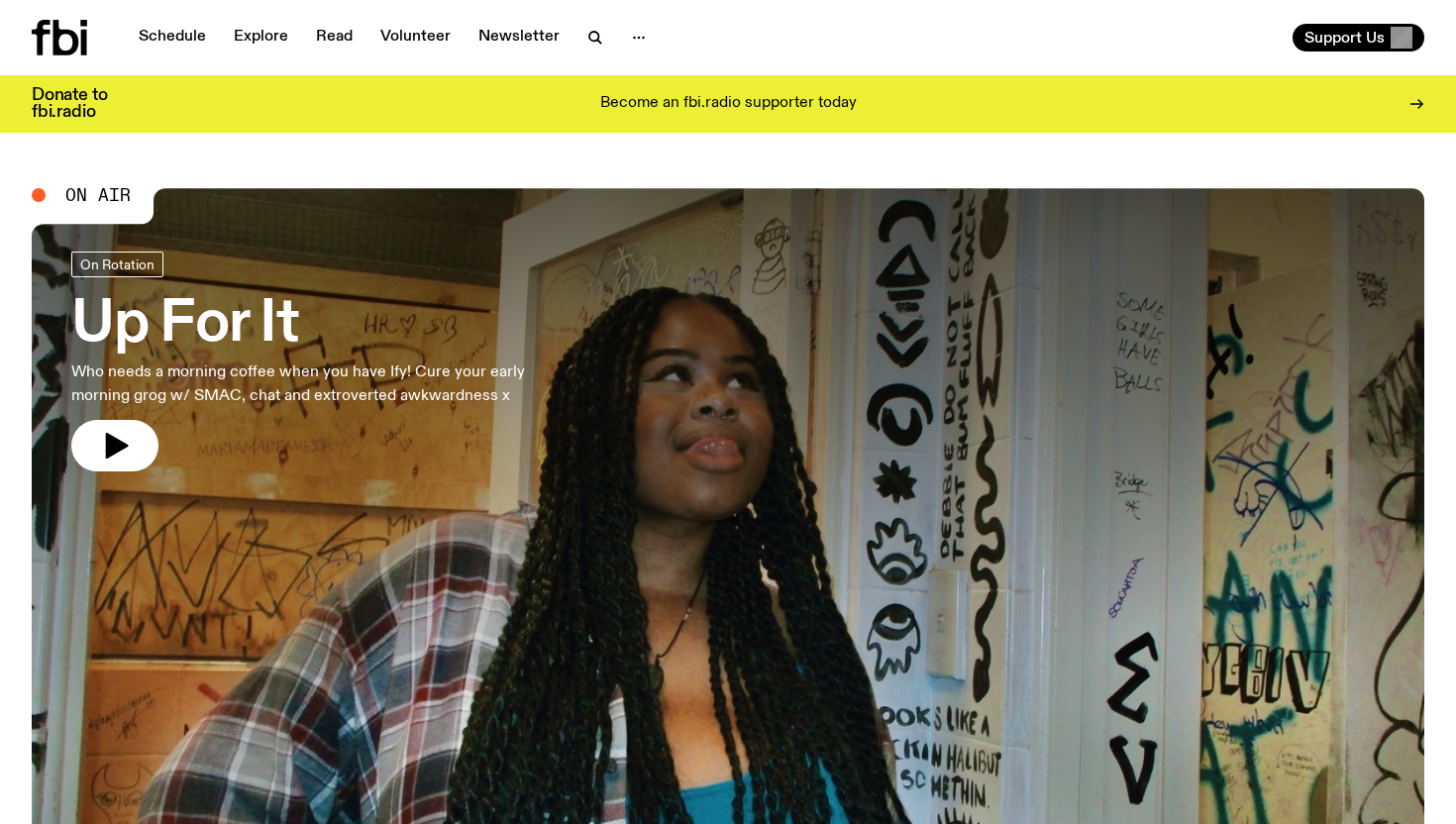 click on "Schedule Explore Read Volunteer Newsletter" 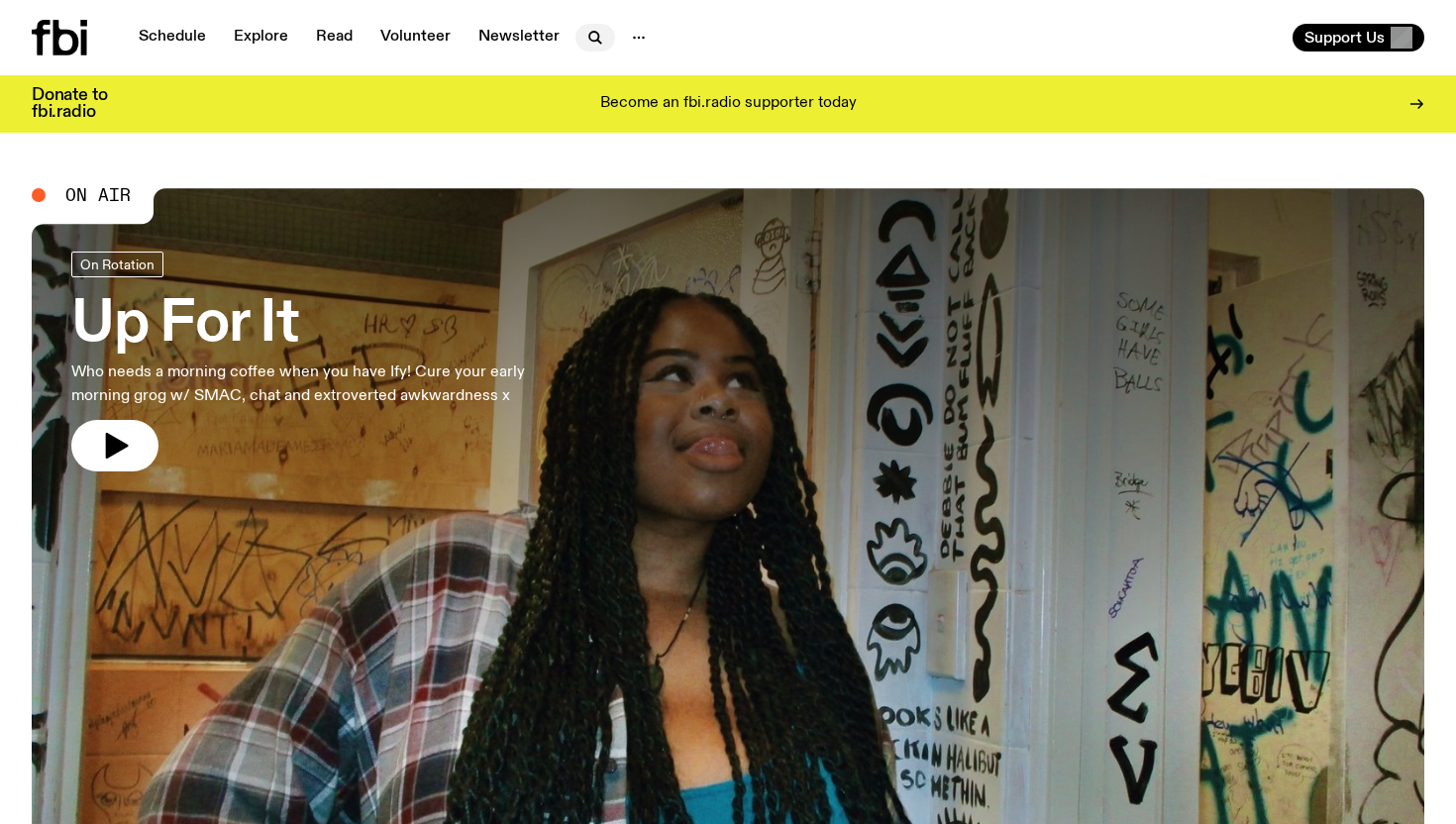 click 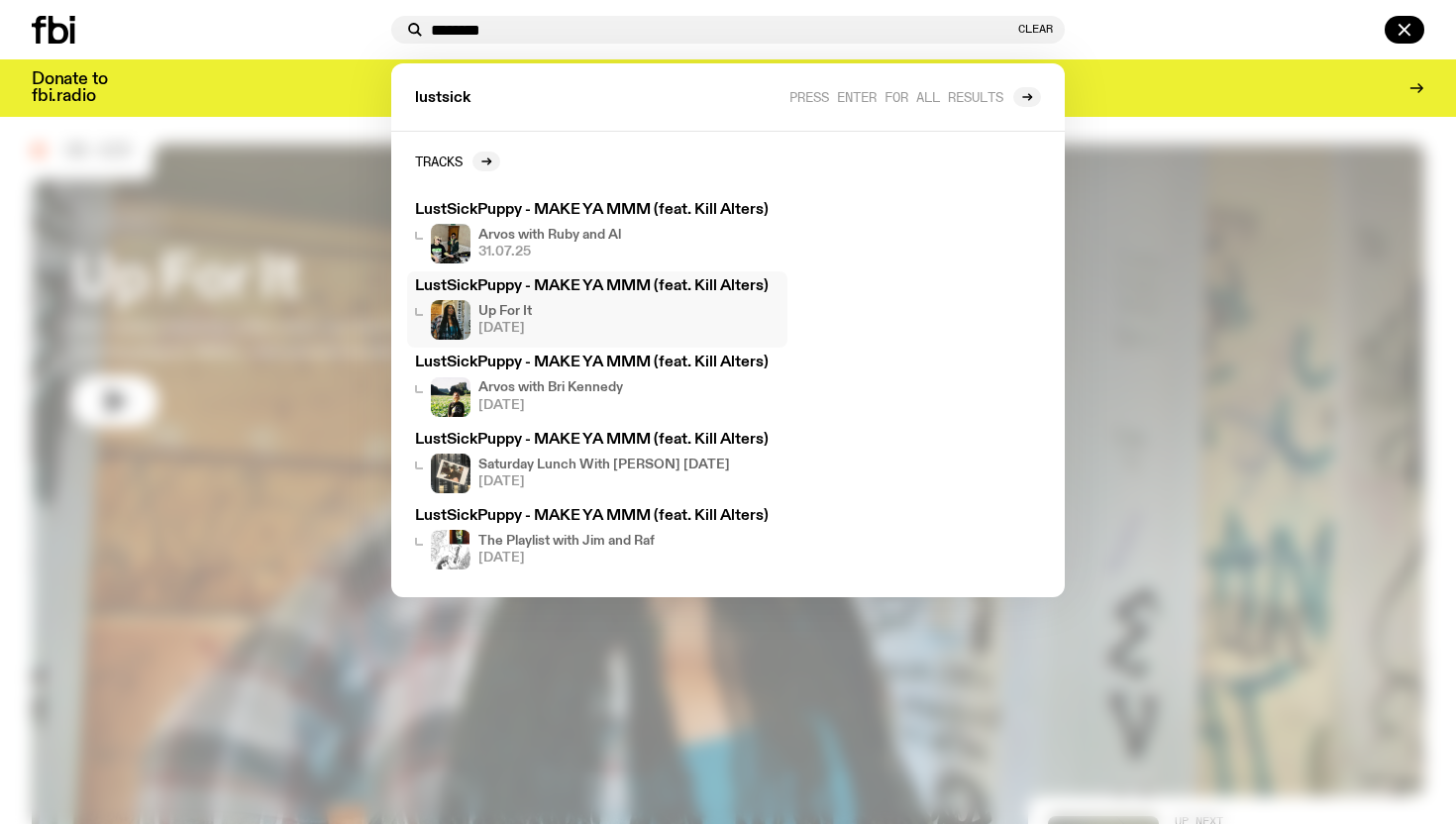 scroll, scrollTop: 3, scrollLeft: 0, axis: vertical 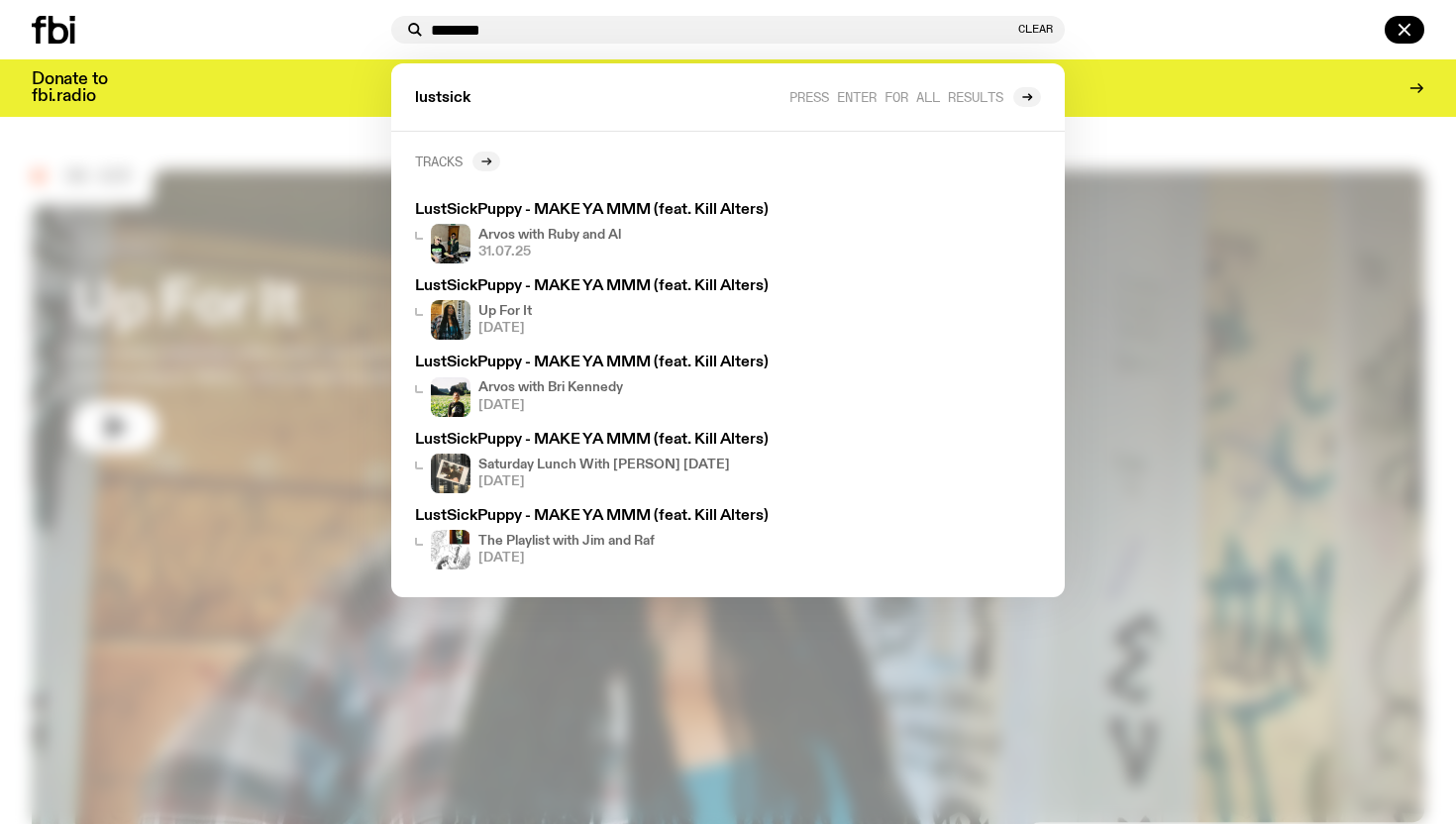 type on "********" 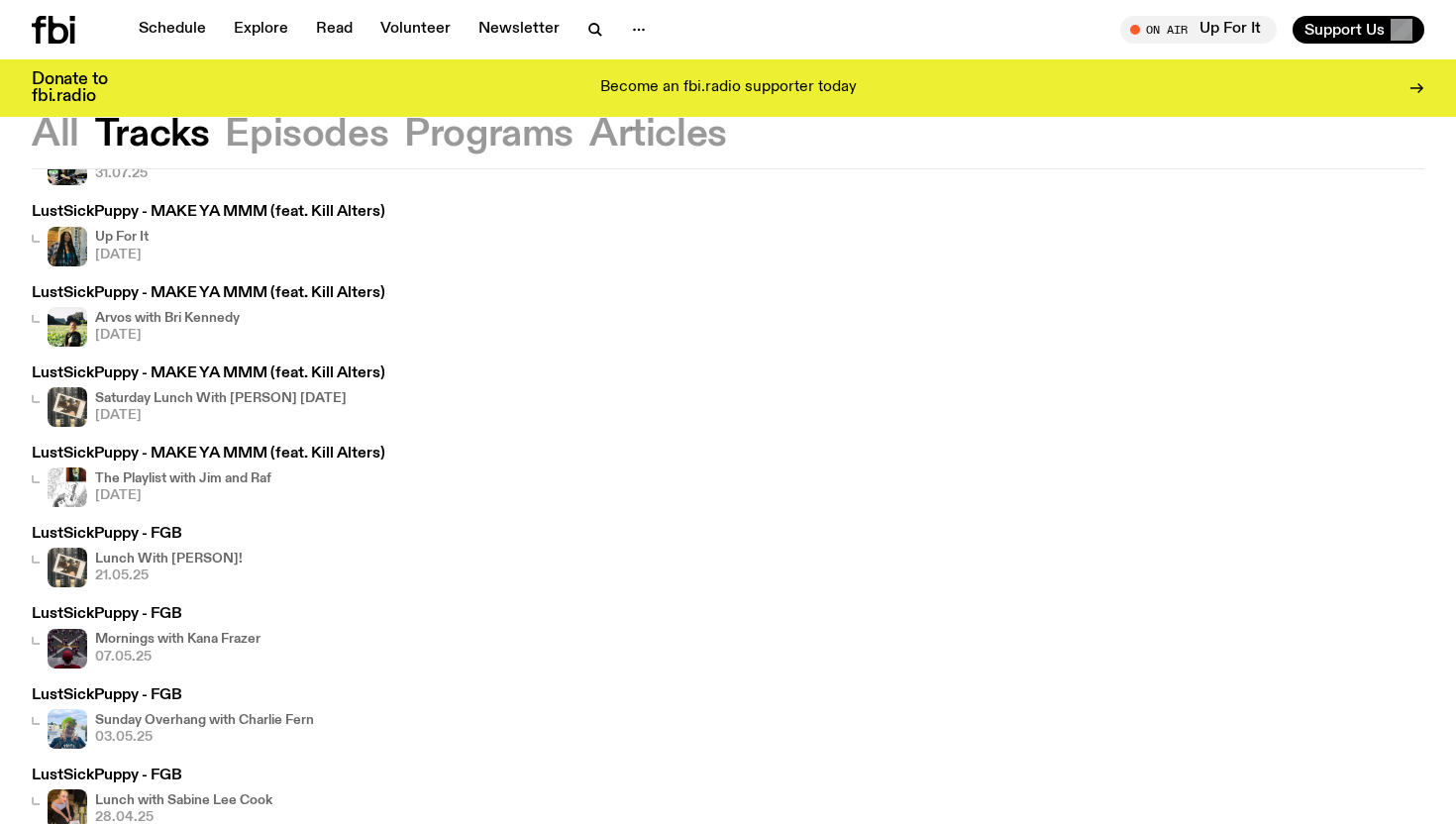 scroll, scrollTop: 0, scrollLeft: 0, axis: both 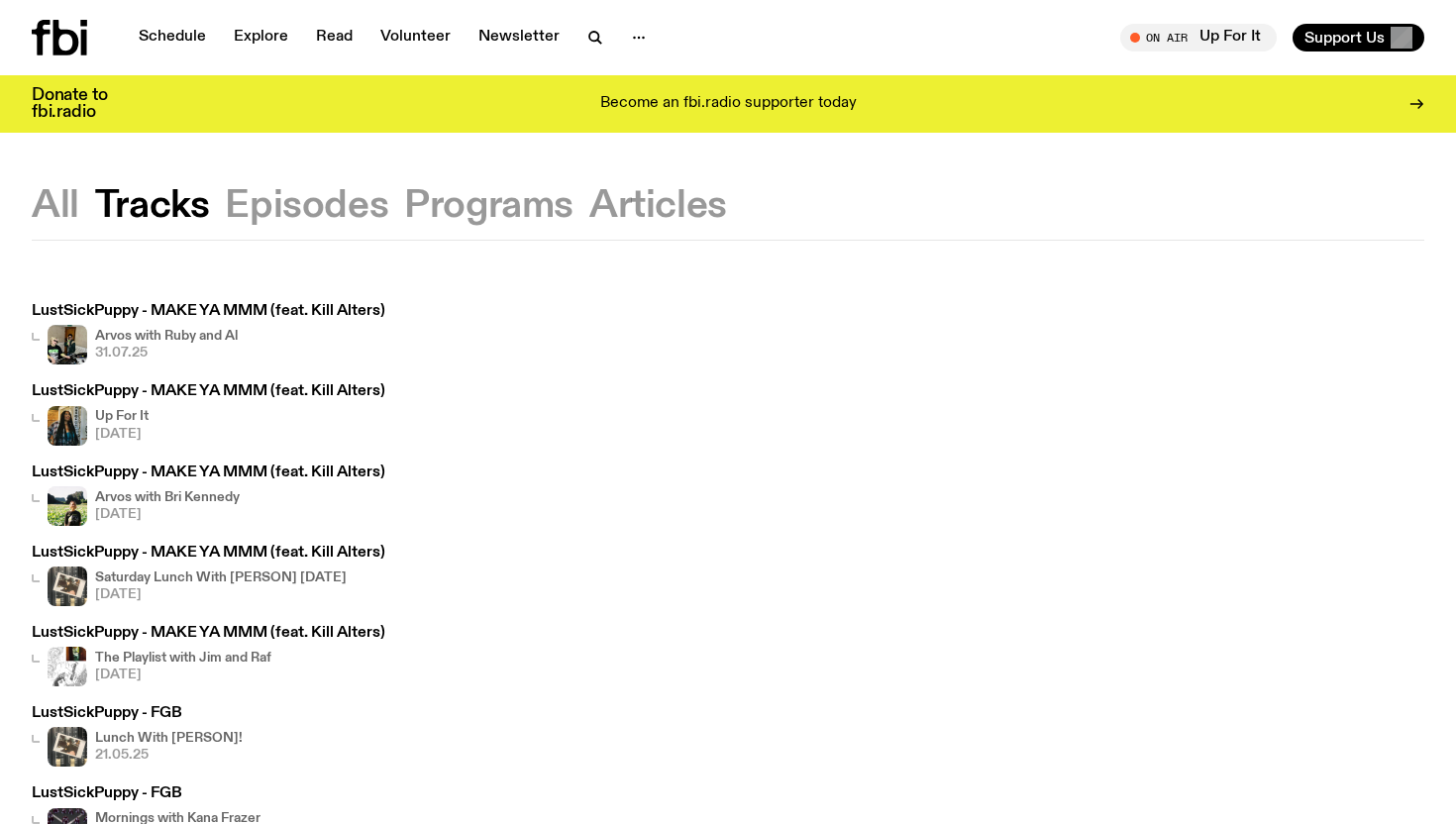 click on "Arvos with Ruby and Al" at bounding box center [166, 336] 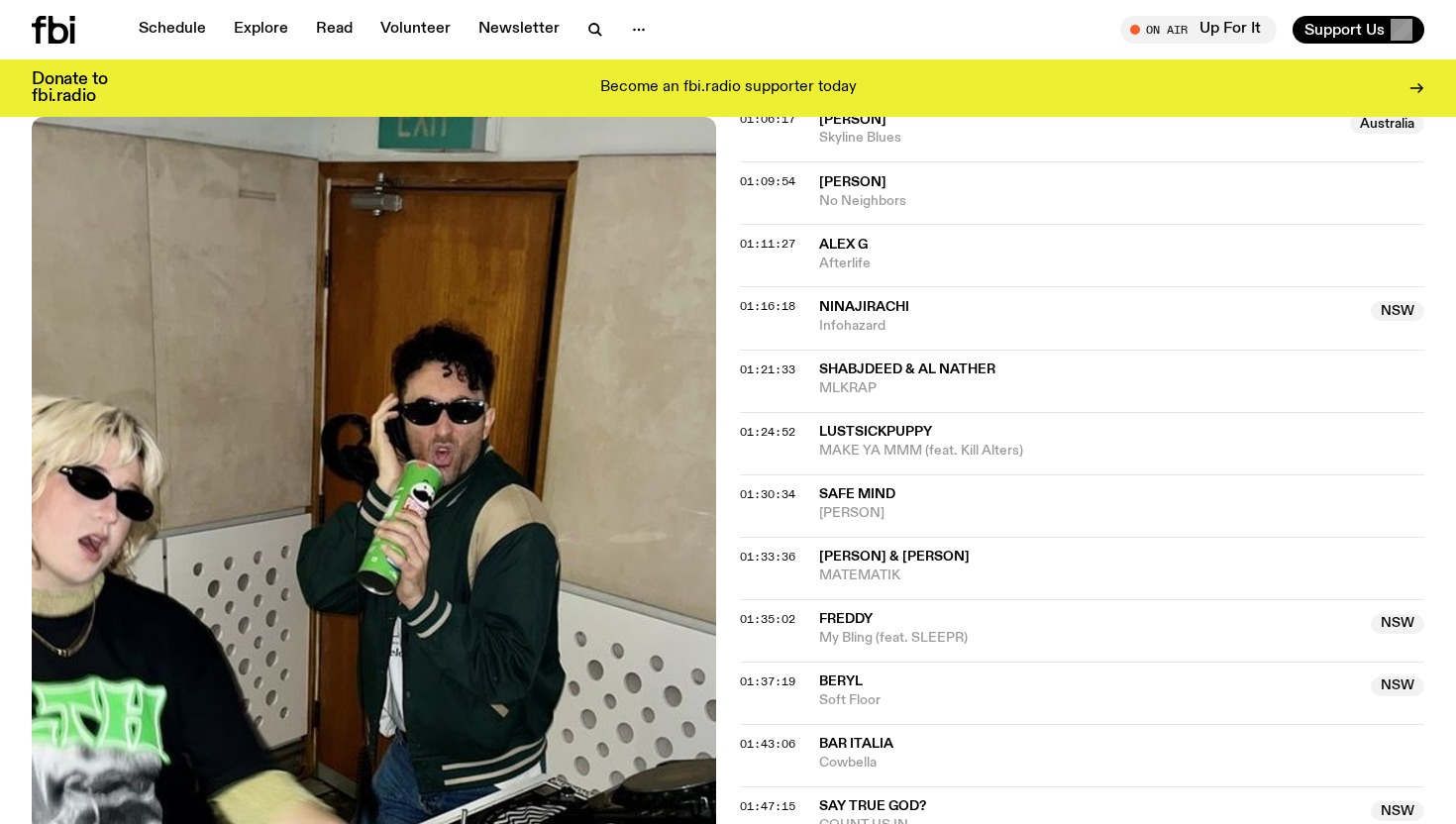 scroll, scrollTop: 1493, scrollLeft: 0, axis: vertical 